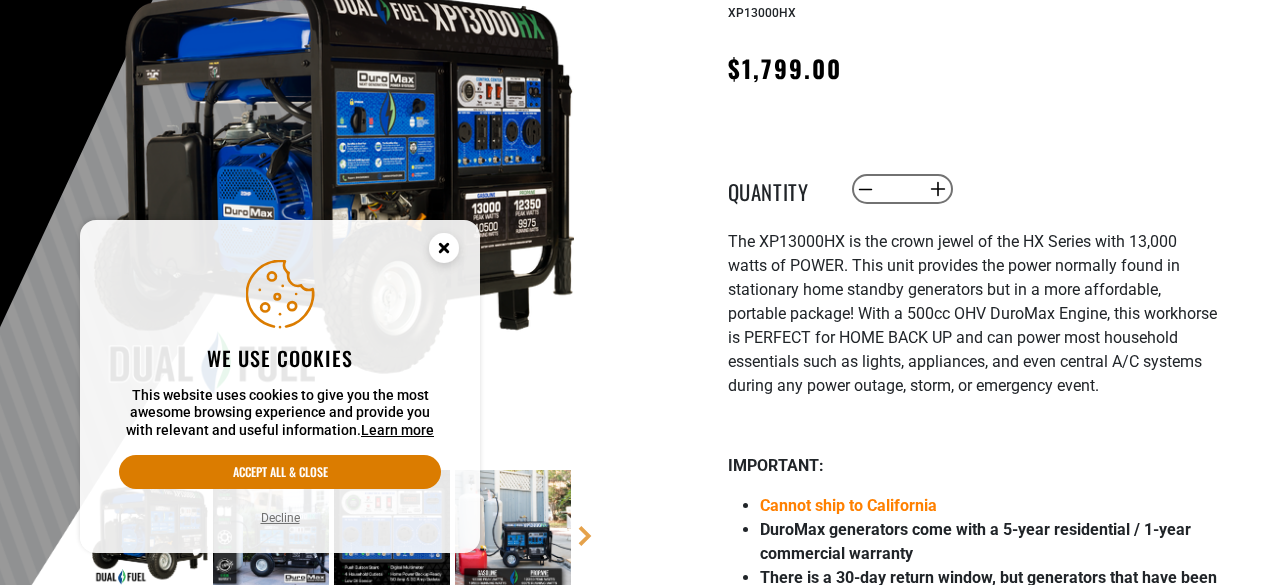 scroll, scrollTop: 700, scrollLeft: 0, axis: vertical 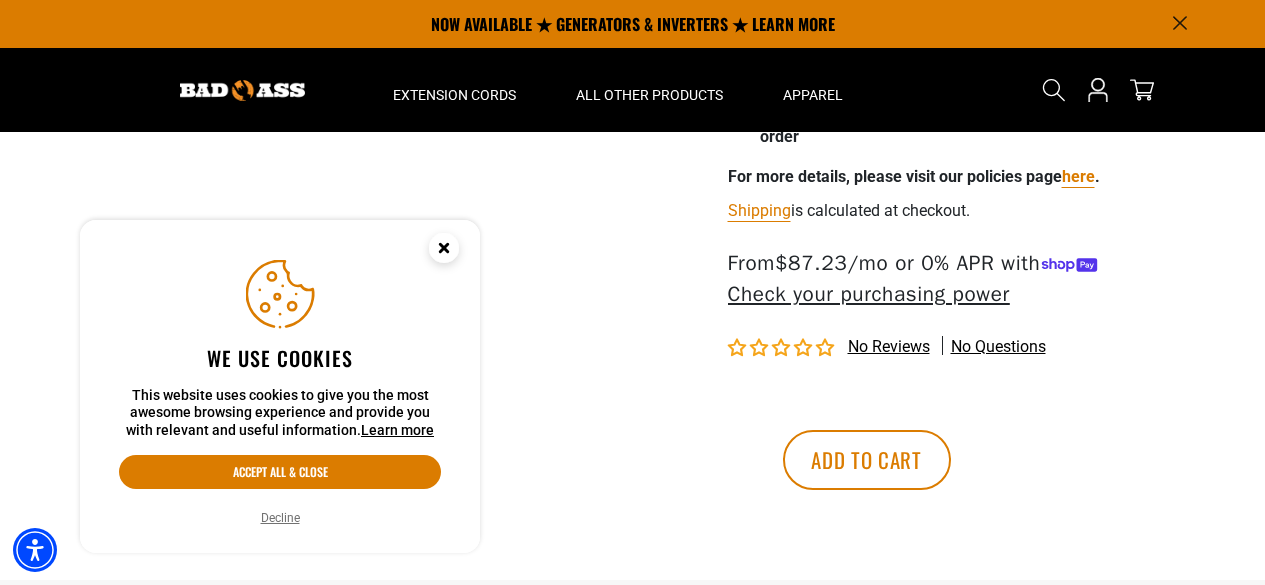 click 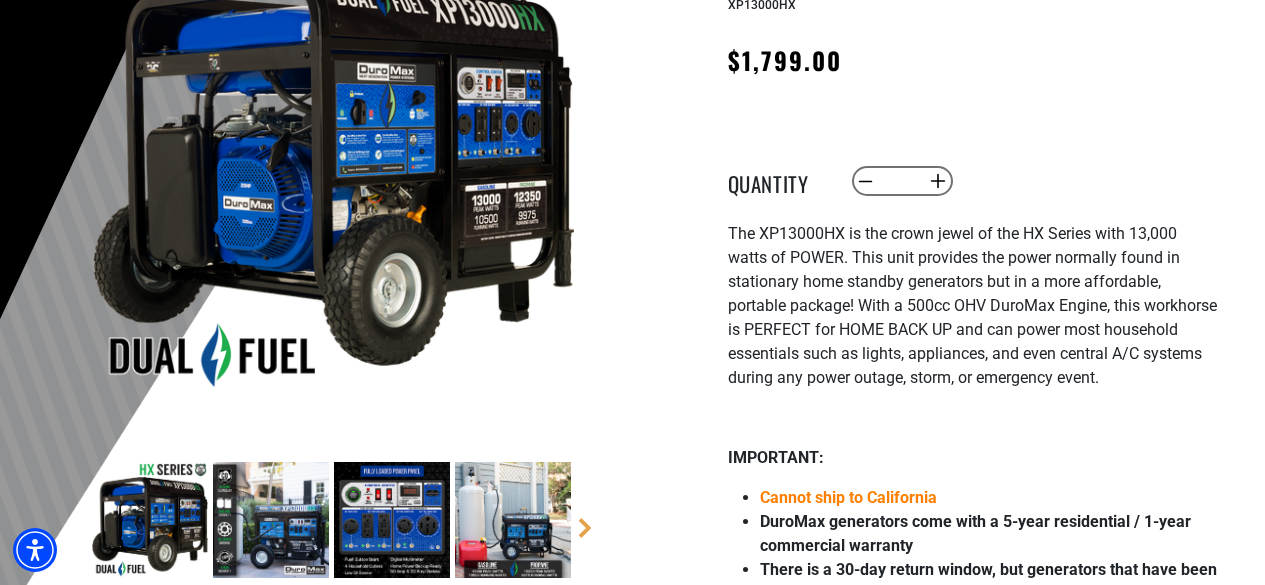 scroll, scrollTop: 0, scrollLeft: 0, axis: both 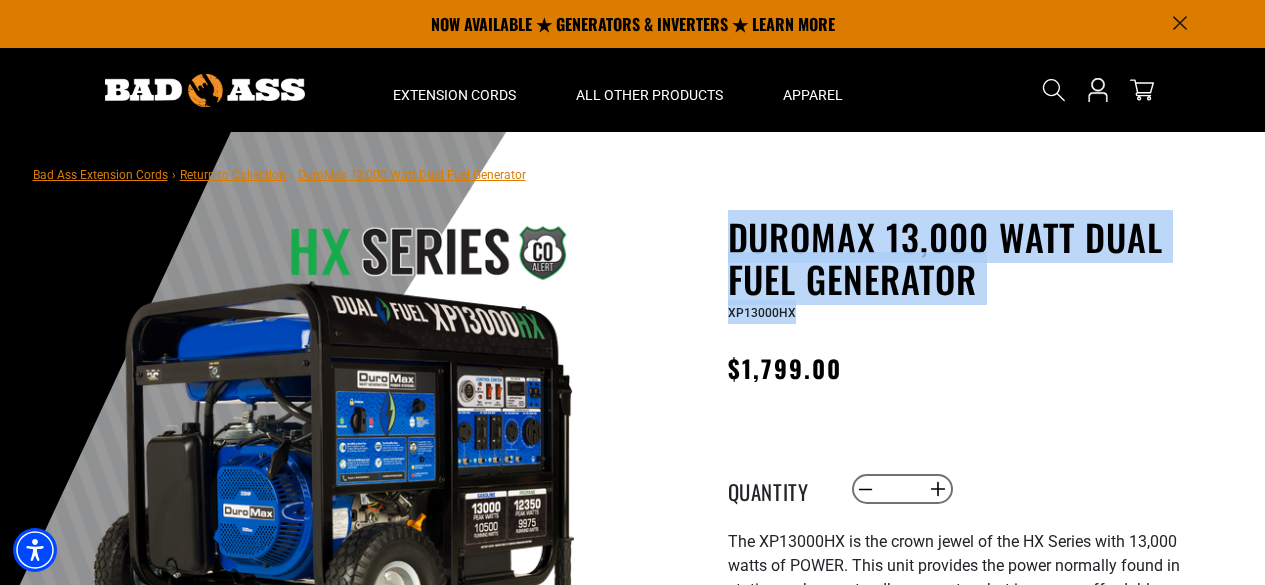drag, startPoint x: 733, startPoint y: 240, endPoint x: 823, endPoint y: 294, distance: 104.95713 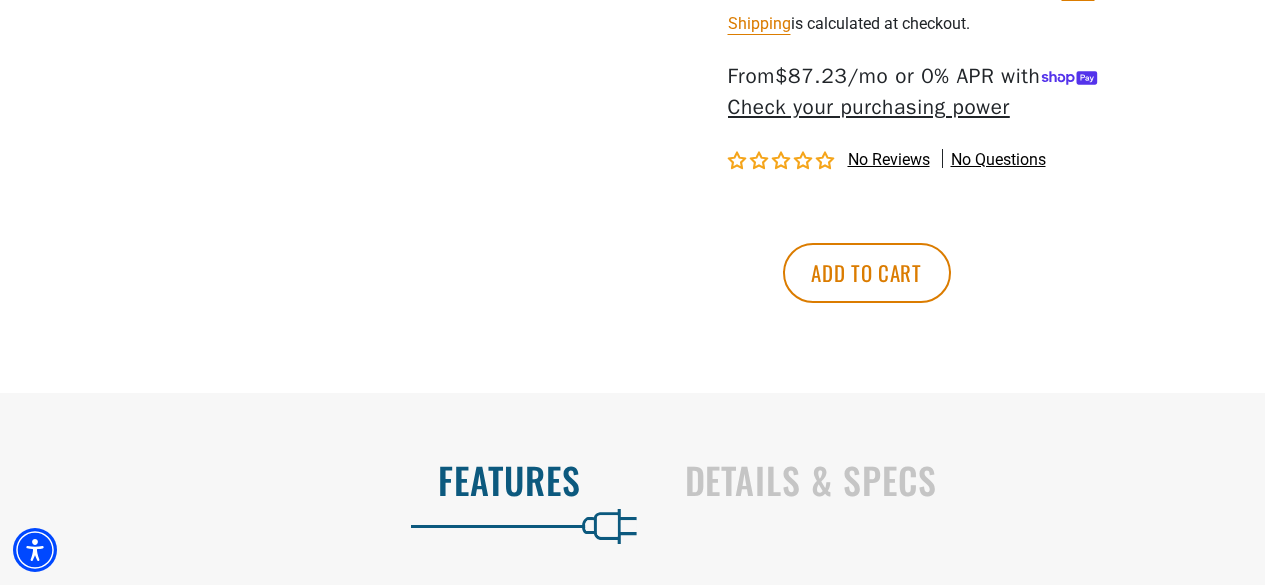 scroll, scrollTop: 1300, scrollLeft: 0, axis: vertical 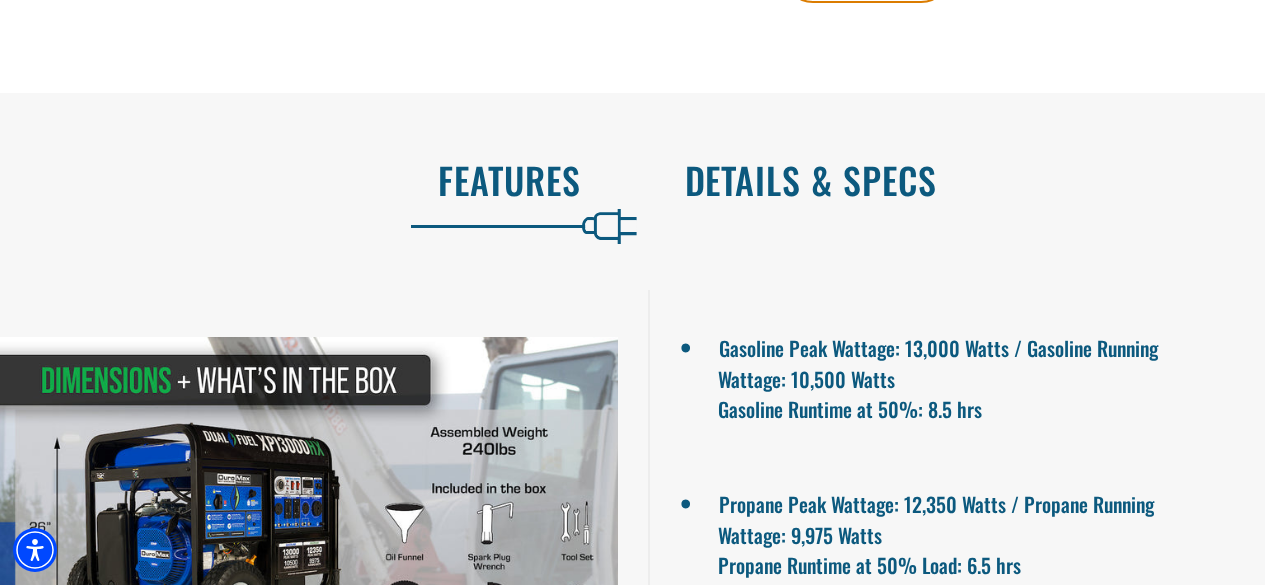 click on "Details & Specs" at bounding box center [954, 180] 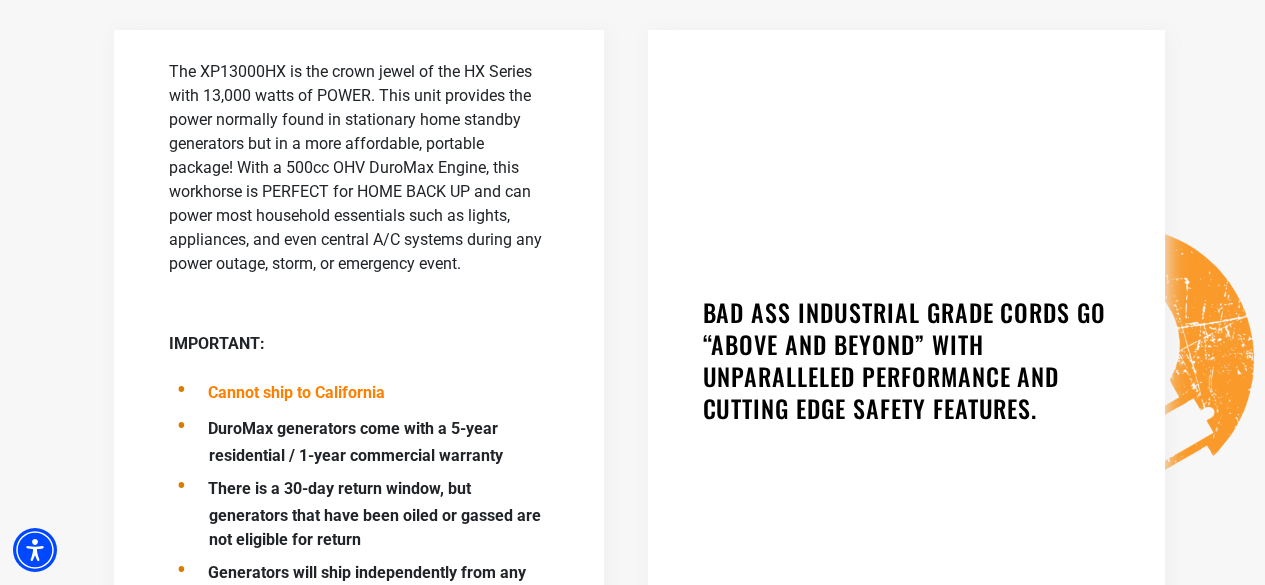 scroll, scrollTop: 1900, scrollLeft: 0, axis: vertical 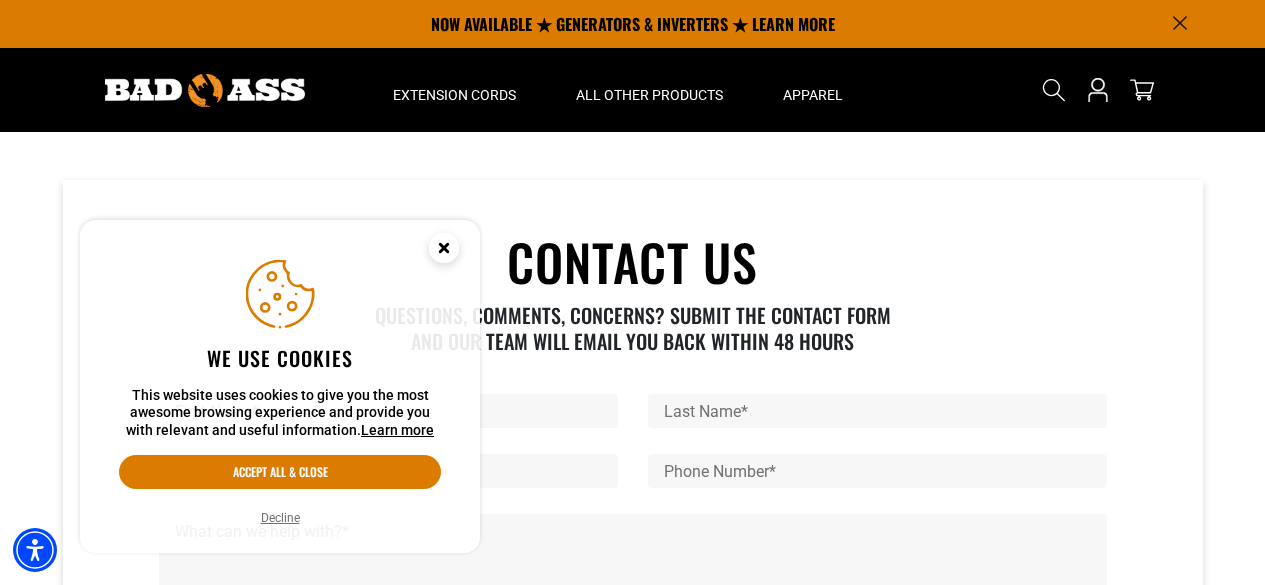 click 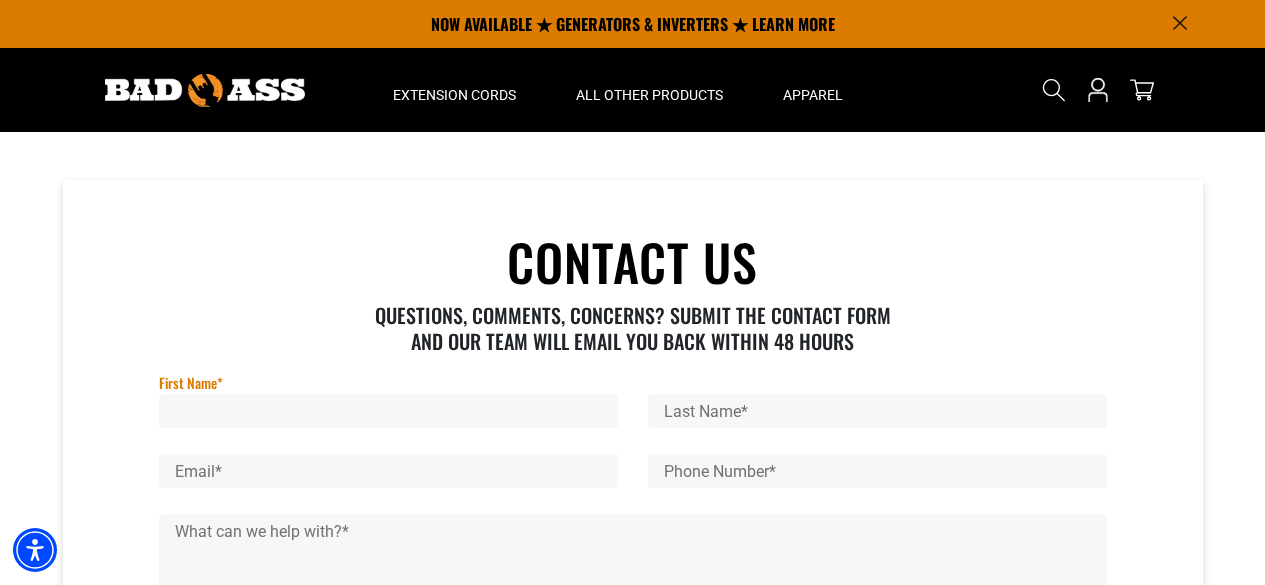 click on "First Name [FIRST]" at bounding box center (388, 411) 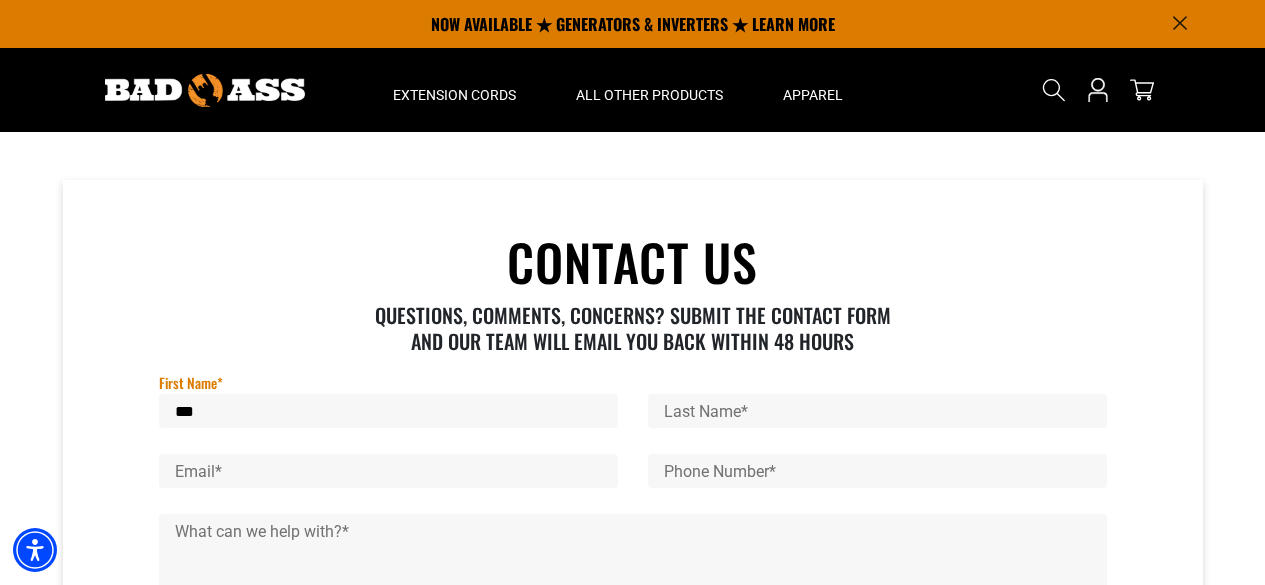 type on "[REDACTED]" 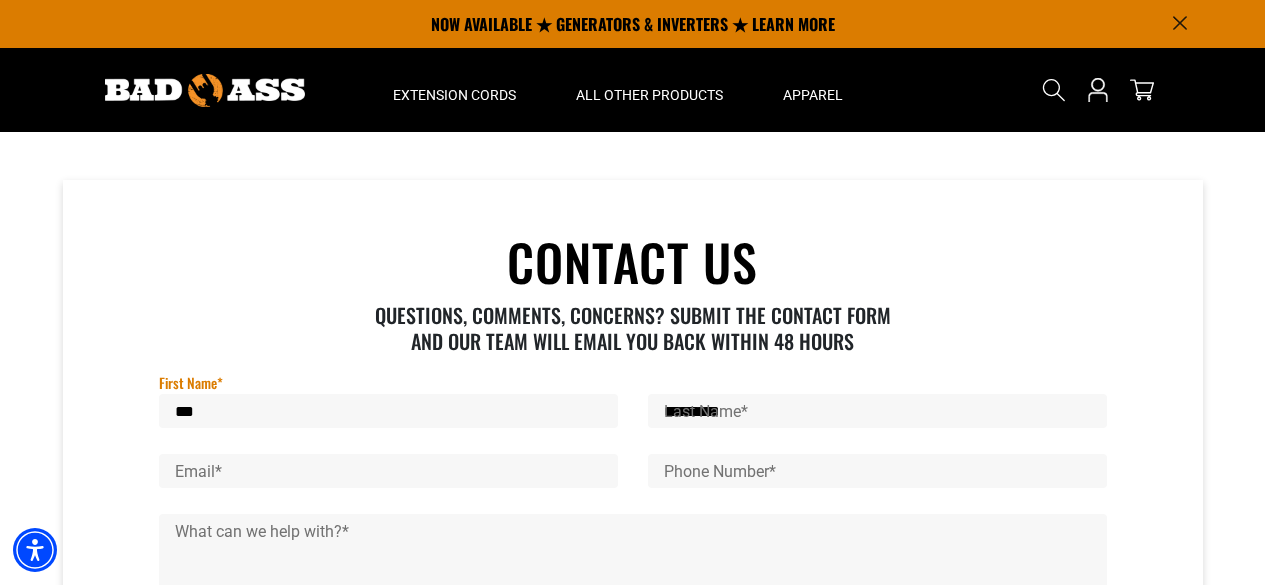 type on "**********" 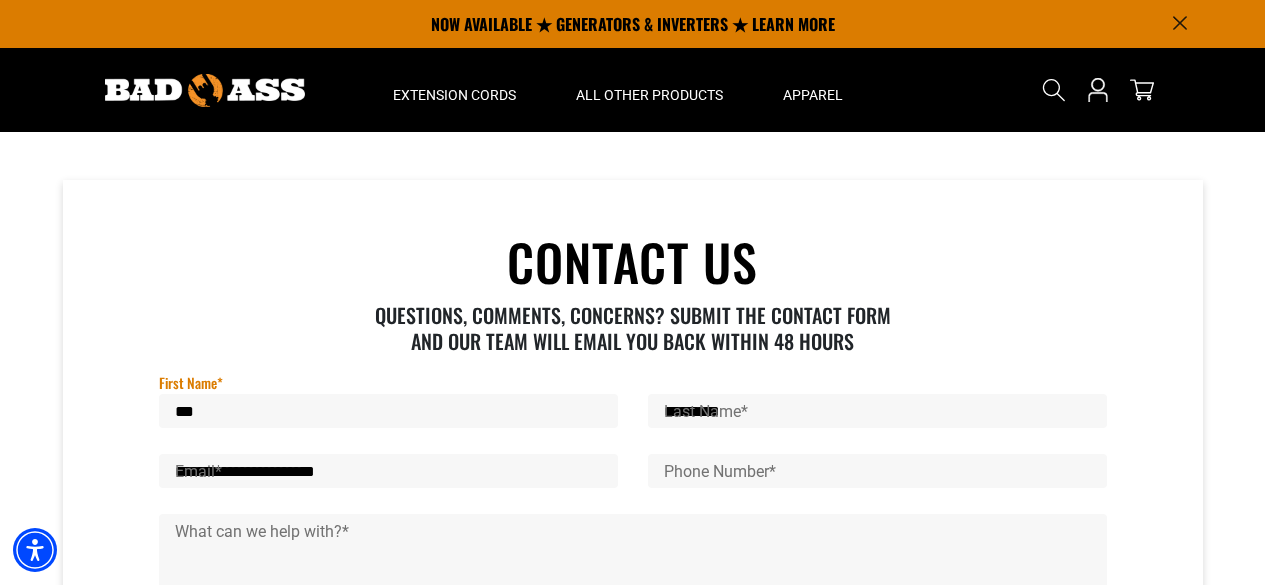 type on "**********" 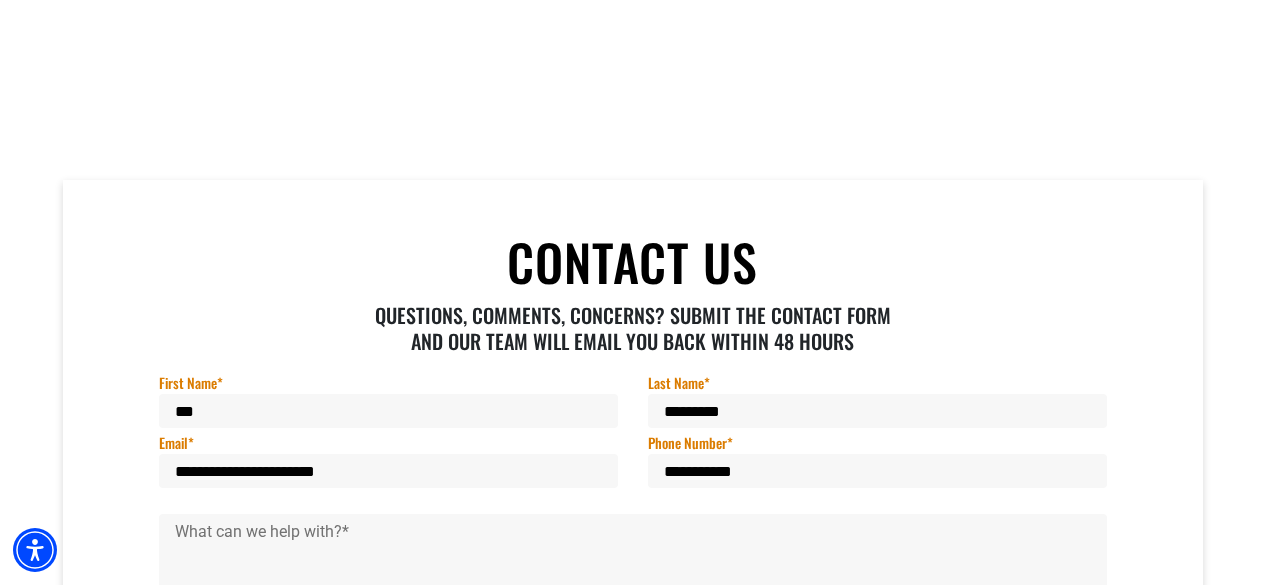 scroll, scrollTop: 400, scrollLeft: 0, axis: vertical 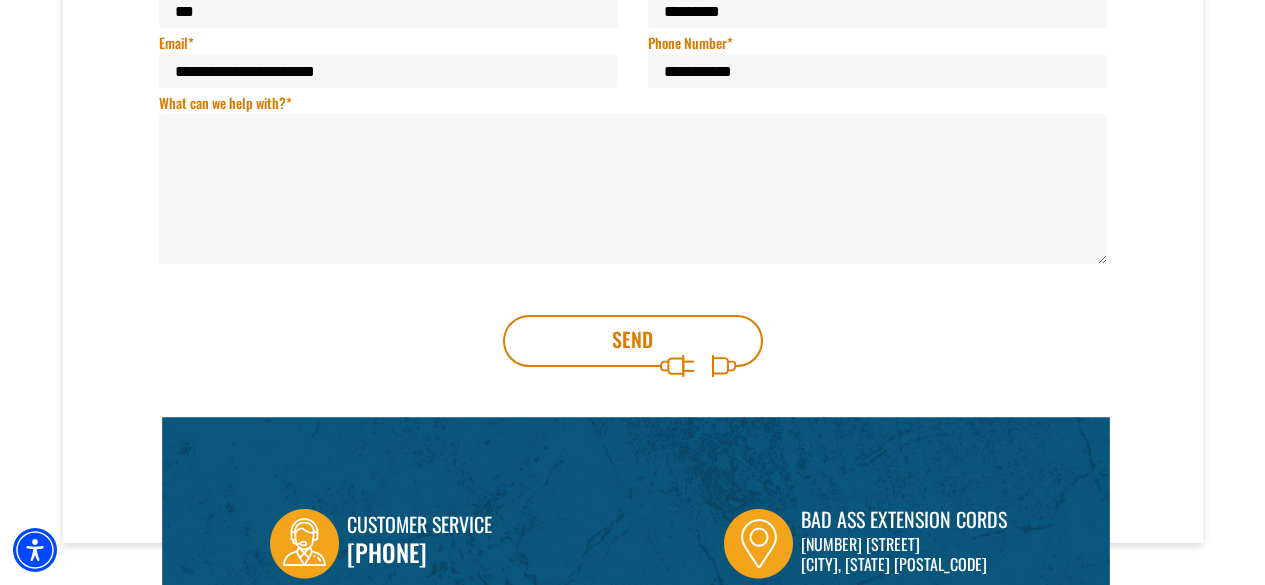 click on "What can we help with? [REDACTED]" at bounding box center [633, 189] 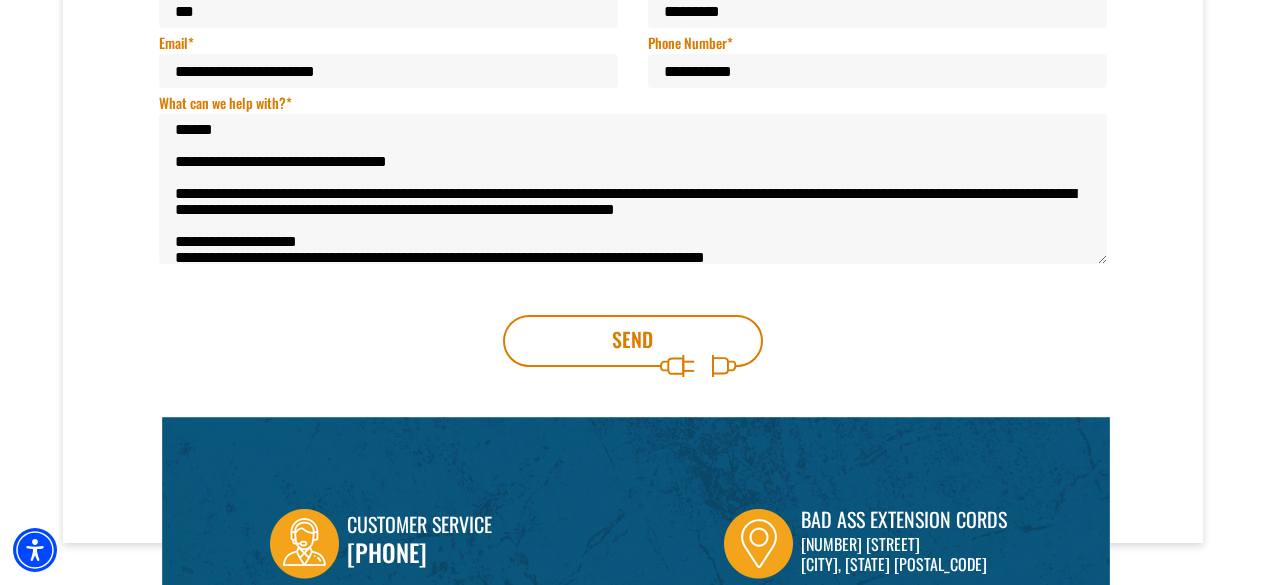 scroll, scrollTop: 228, scrollLeft: 0, axis: vertical 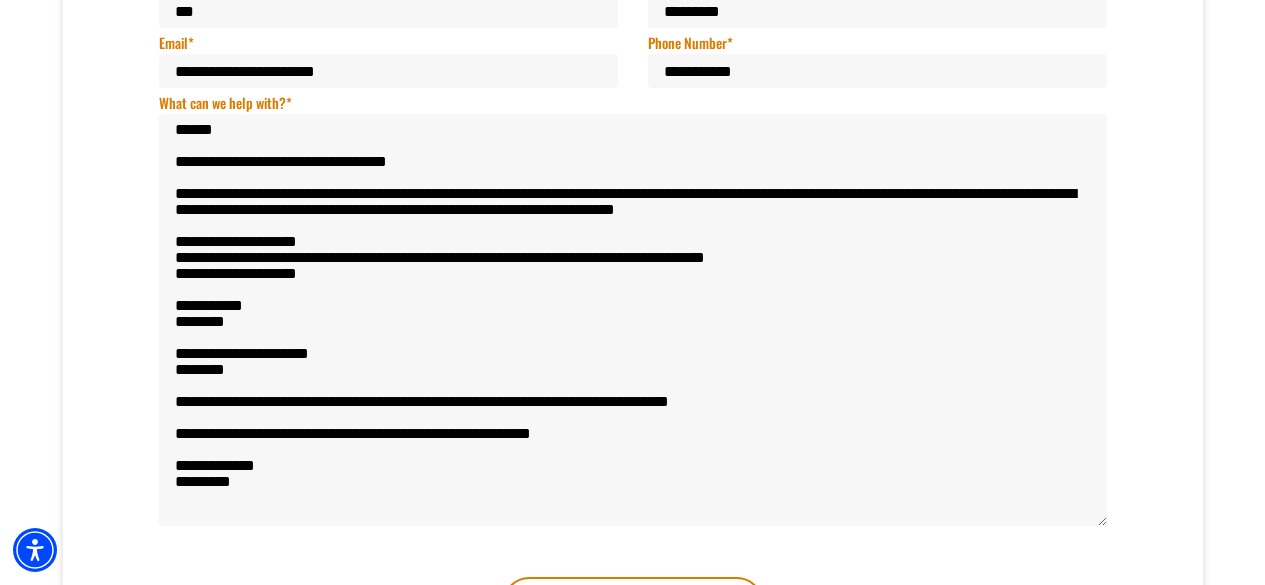 drag, startPoint x: 1104, startPoint y: 259, endPoint x: 1070, endPoint y: 524, distance: 267.17224 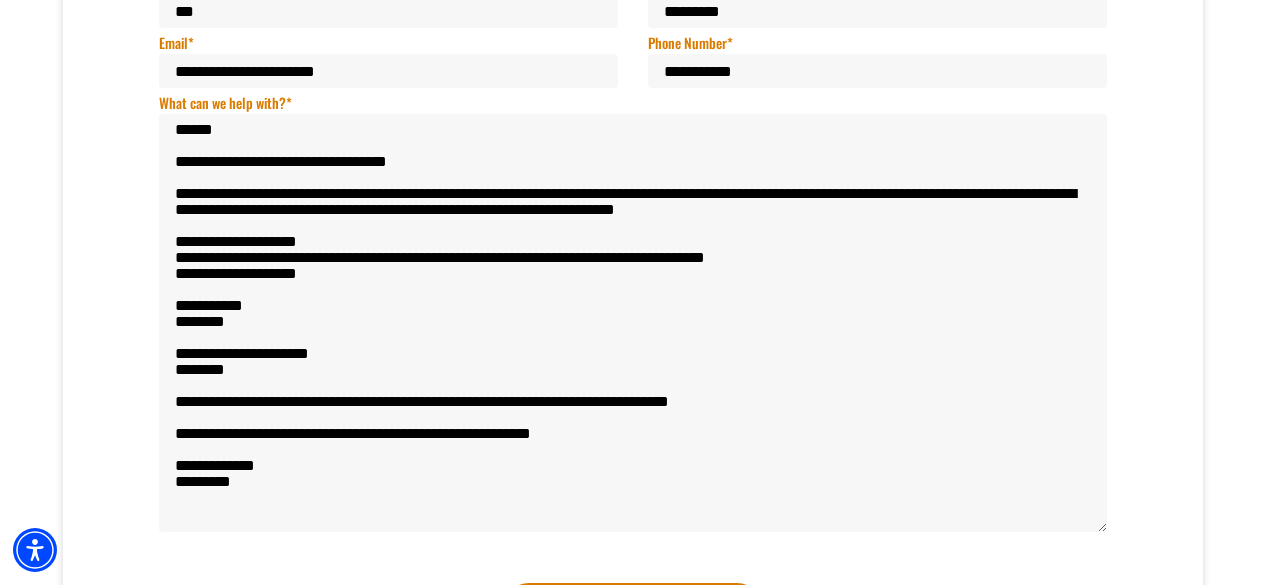 drag, startPoint x: 268, startPoint y: 299, endPoint x: 191, endPoint y: 258, distance: 87.23531 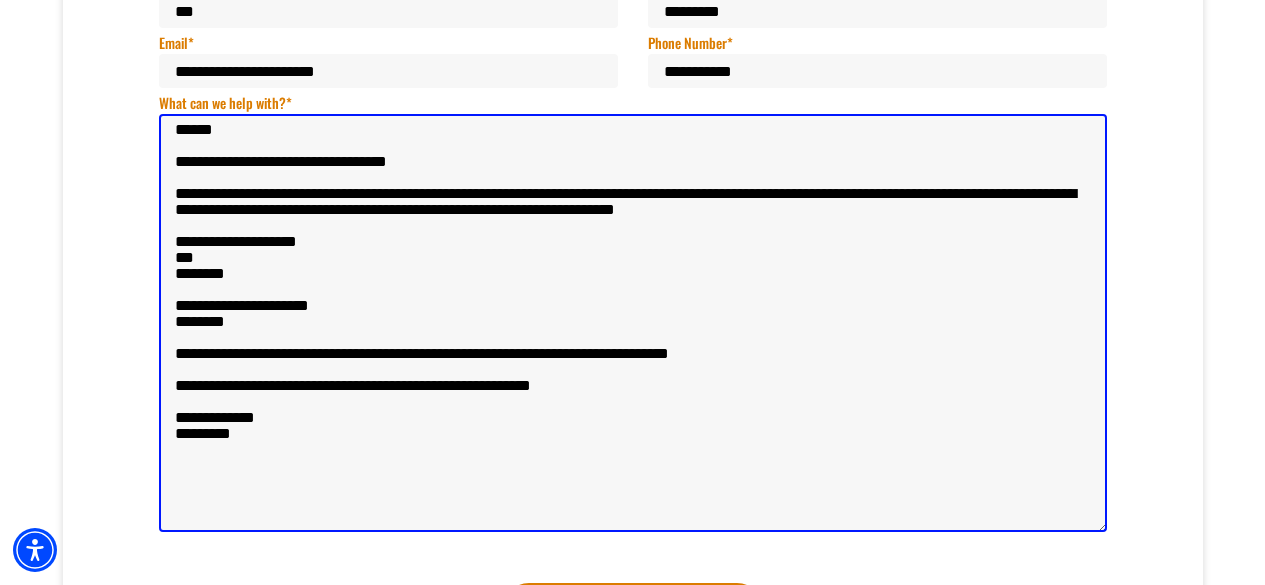 paste on "[REDACTED]
[REDACTED]" 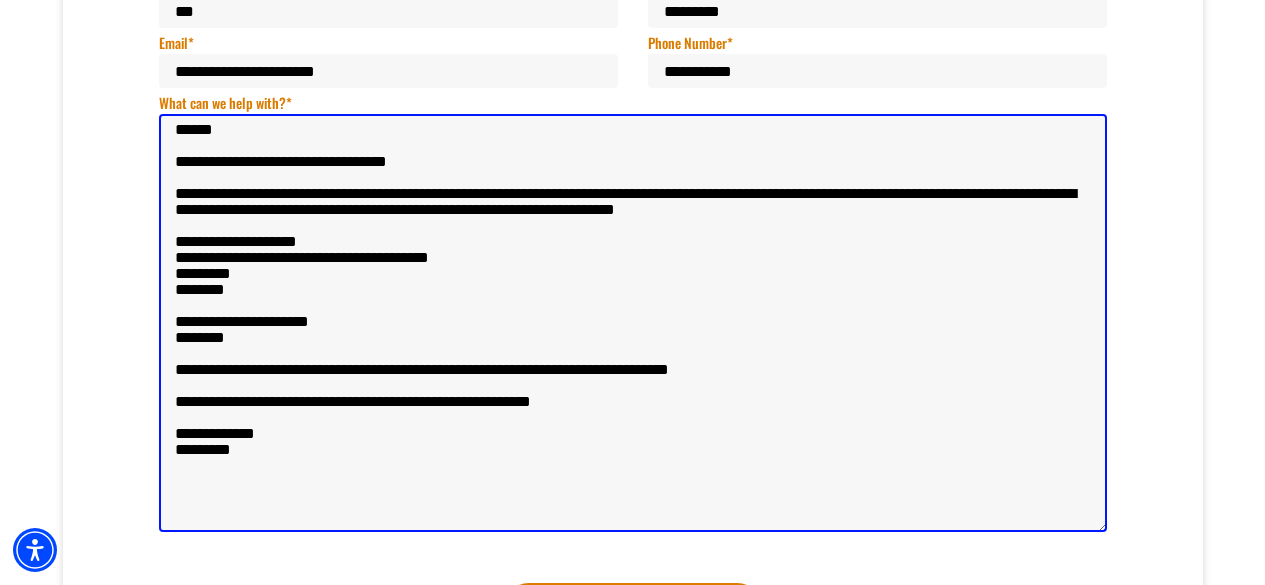 click on "[REDACTED]
[REDACTED]
[REDACTED]
[REDACTED]
[REDACTED]
[REDACTED]
[REDACTED]
[REDACTED]
[REDACTED]
[REDACTED]
[REDACTED]
[REDACTED]" at bounding box center [633, 323] 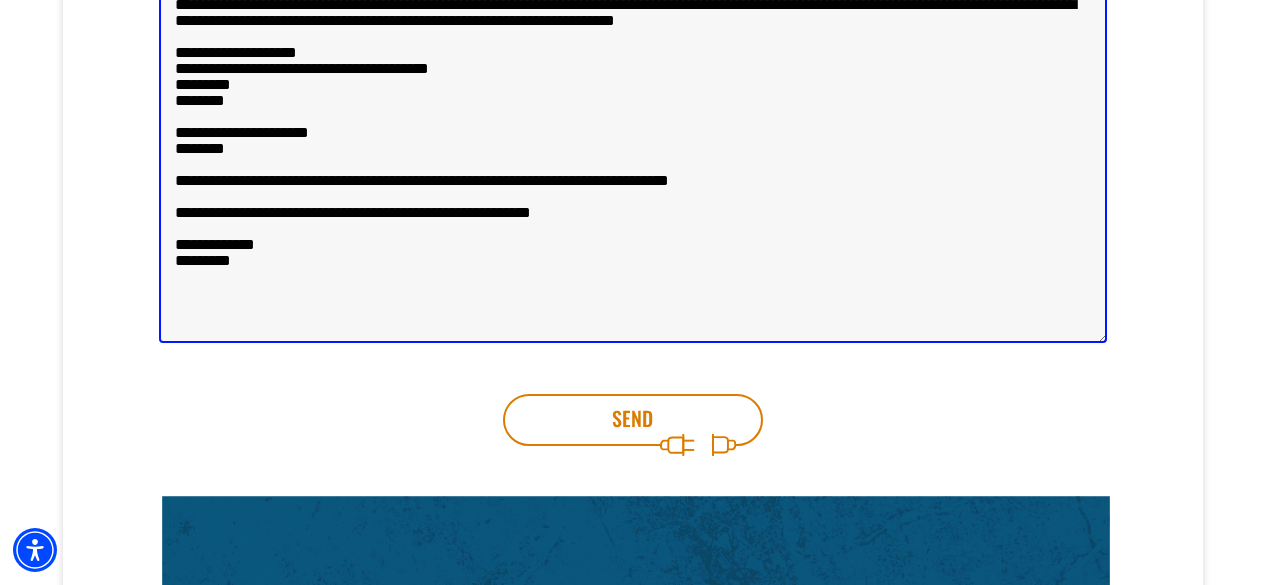 scroll, scrollTop: 600, scrollLeft: 0, axis: vertical 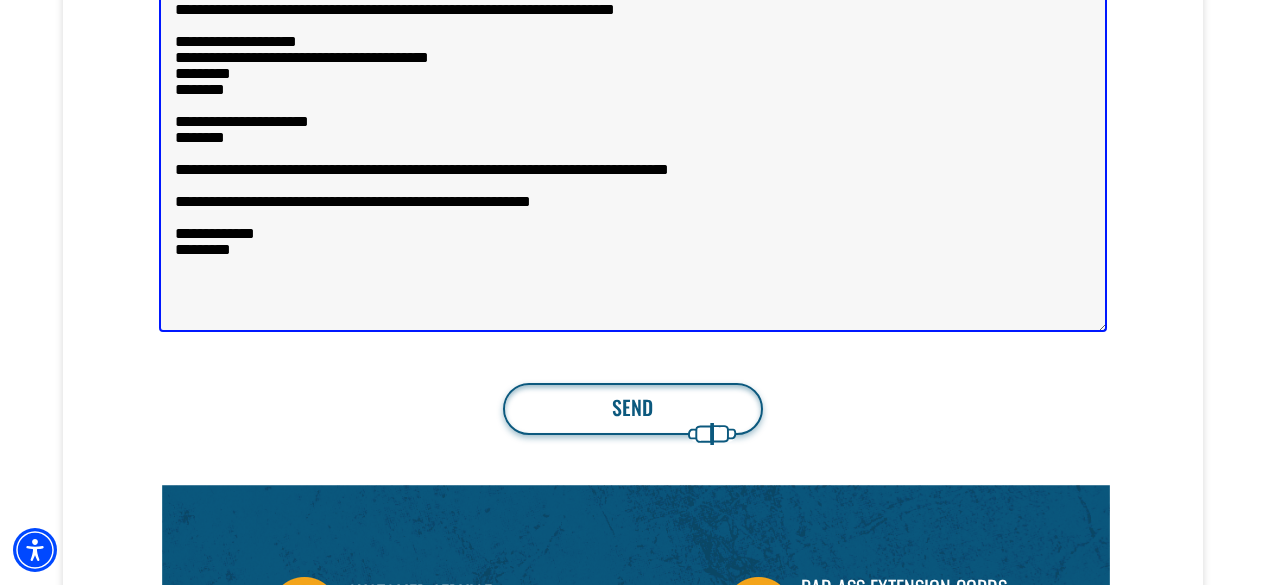 type on "[REDACTED]
[REDACTED]
[REDACTED]
[REDACTED]
[REDACTED]
[REDACTED]
[REDACTED]
[REDACTED]
[REDACTED]
[REDACTED]
[REDACTED]
[REDACTED]" 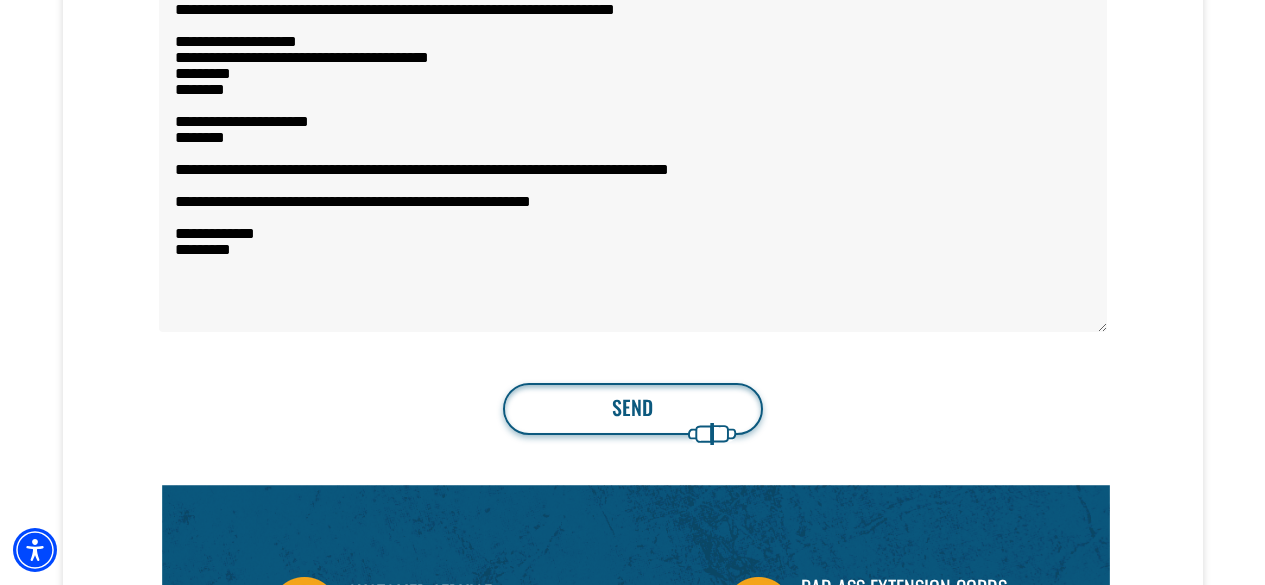 click on "Send" at bounding box center [633, 409] 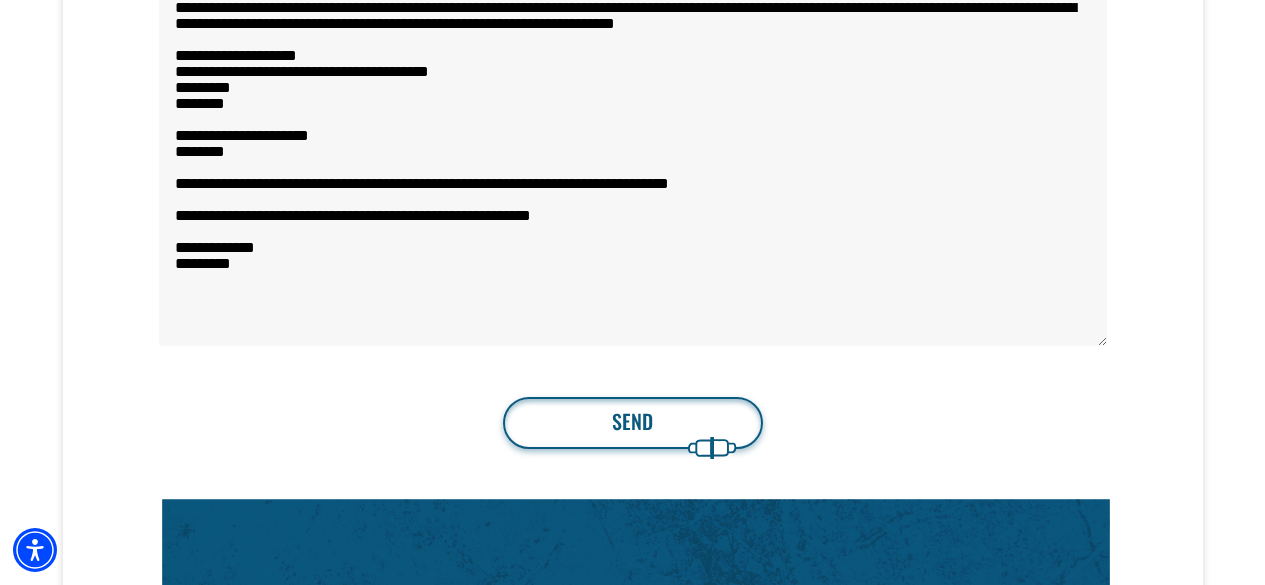 scroll, scrollTop: 614, scrollLeft: 0, axis: vertical 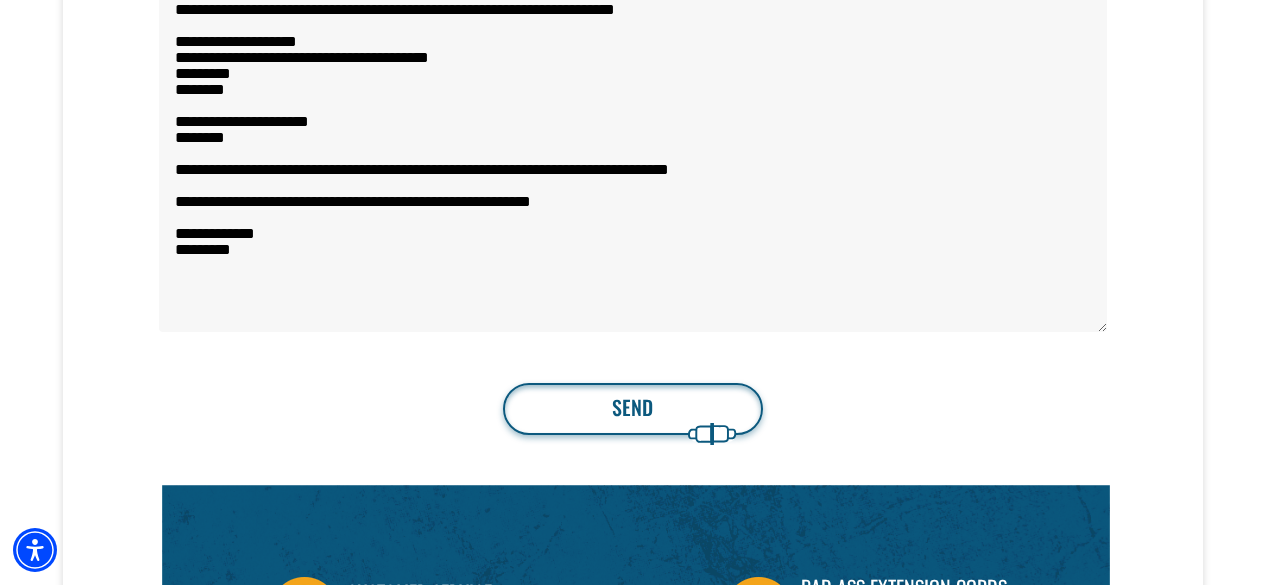 click on "Send" at bounding box center (633, 409) 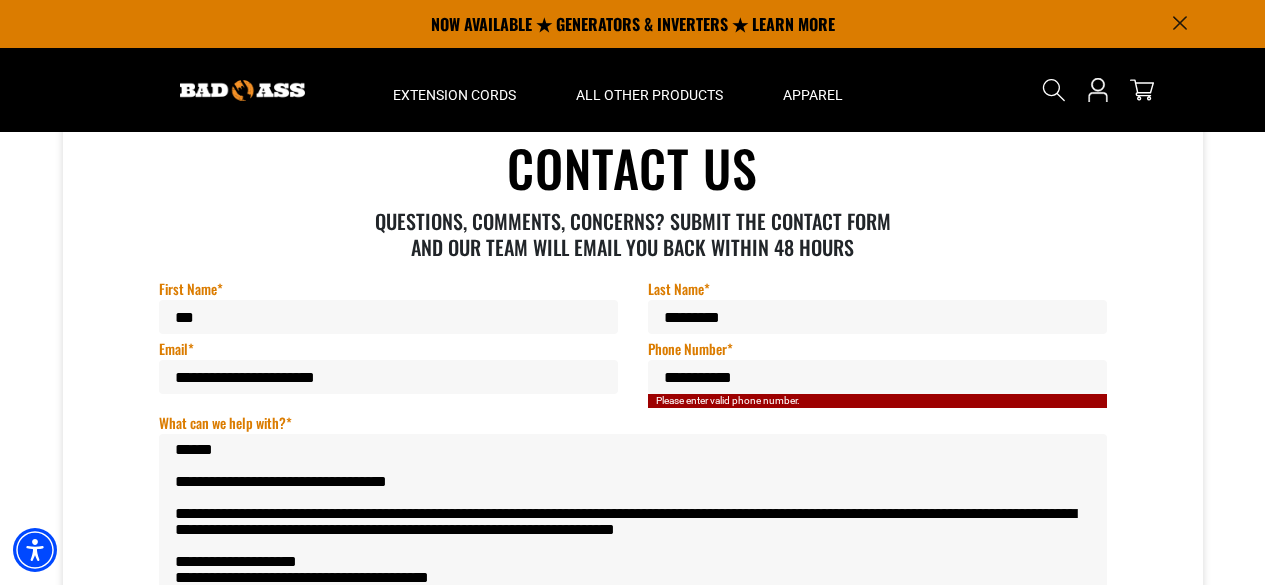 scroll, scrollTop: 14, scrollLeft: 0, axis: vertical 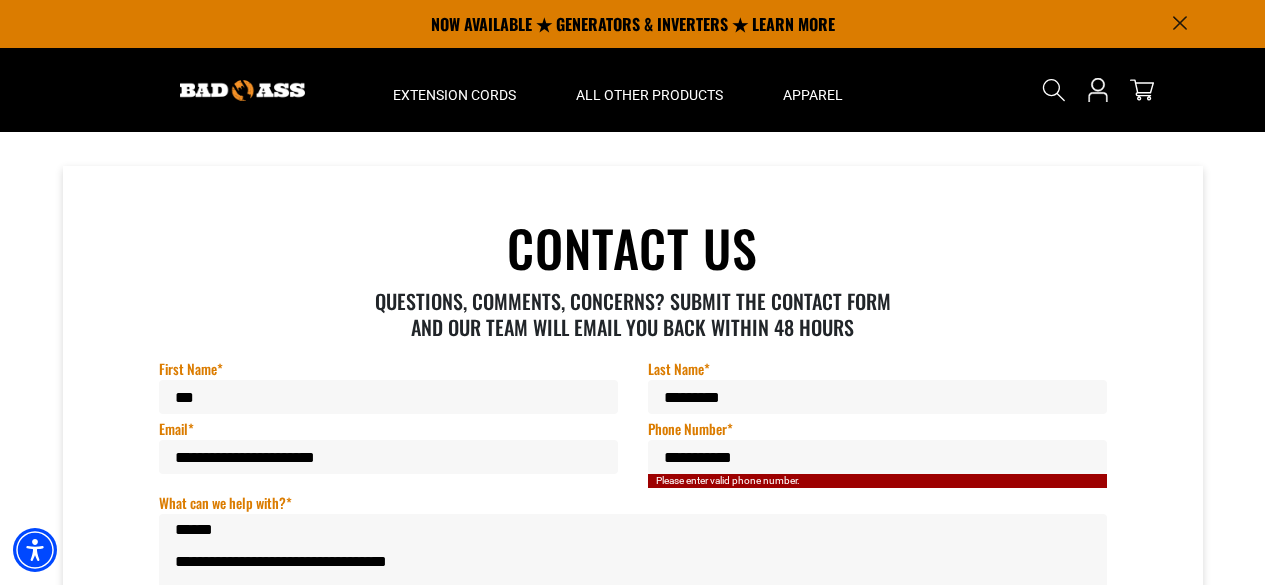 click on "**********" at bounding box center (877, 457) 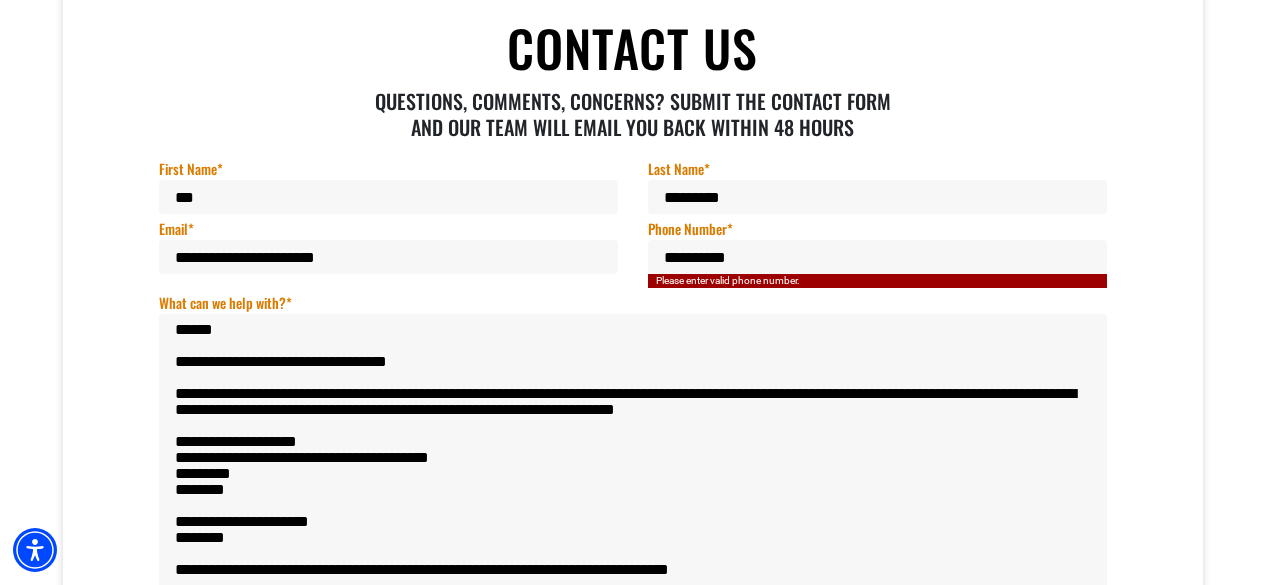 scroll, scrollTop: 314, scrollLeft: 0, axis: vertical 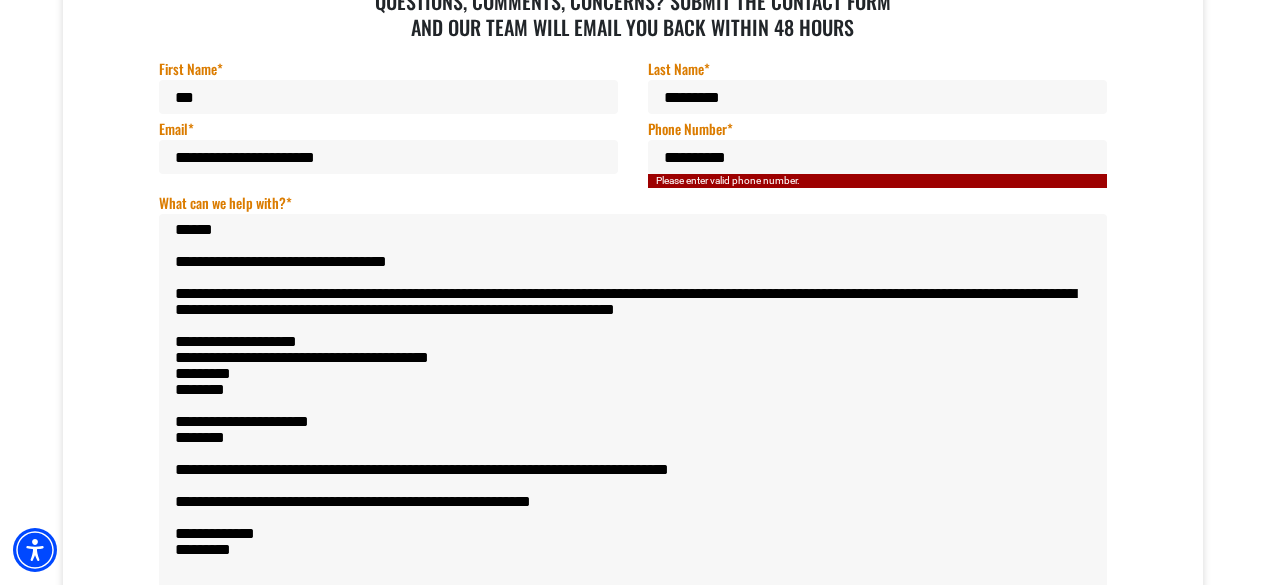click on "[REDACTED]
[REDACTED]
[REDACTED]
[REDACTED]
[REDACTED]
[REDACTED]
[REDACTED]
[REDACTED]
[REDACTED]
[REDACTED]
[REDACTED]
[REDACTED]" at bounding box center (633, 423) 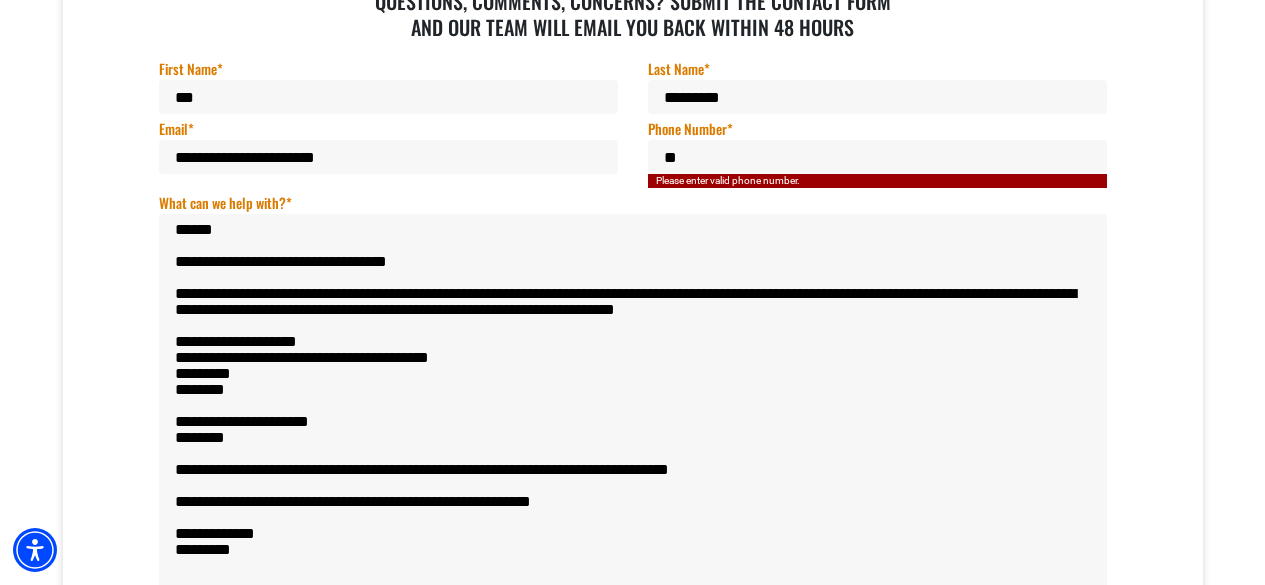 type on "*" 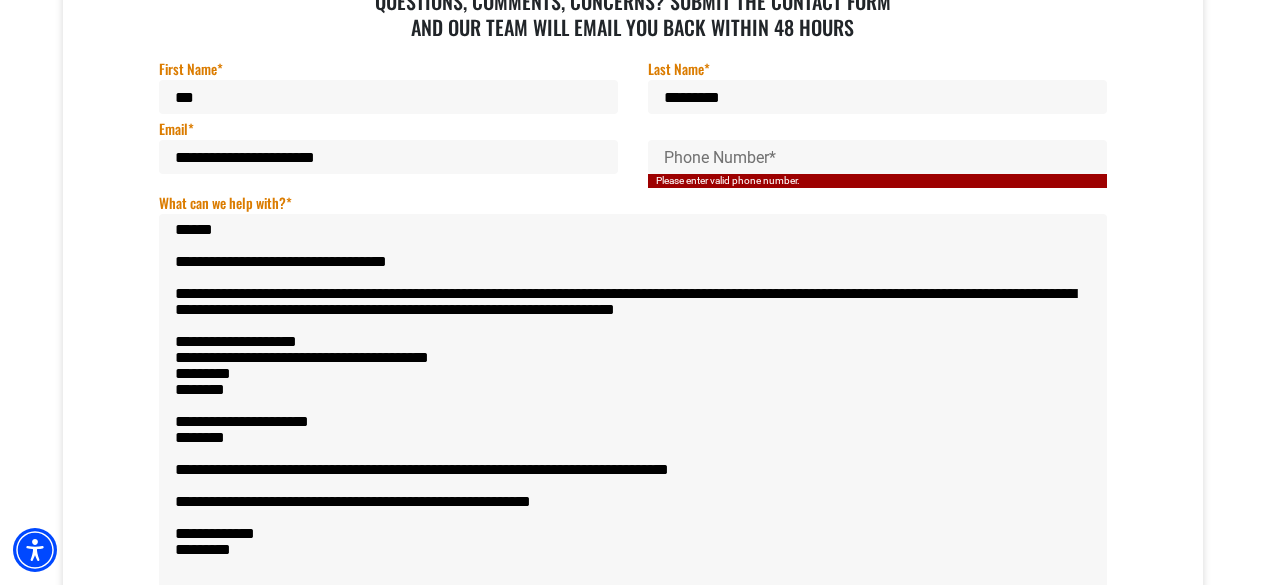 click on "[REDACTED]
[REDACTED]
[REDACTED]
[REDACTED]
[REDACTED]
[REDACTED]
[REDACTED]
[REDACTED]
[REDACTED]
[REDACTED]
[REDACTED]
[REDACTED]" at bounding box center [633, 423] 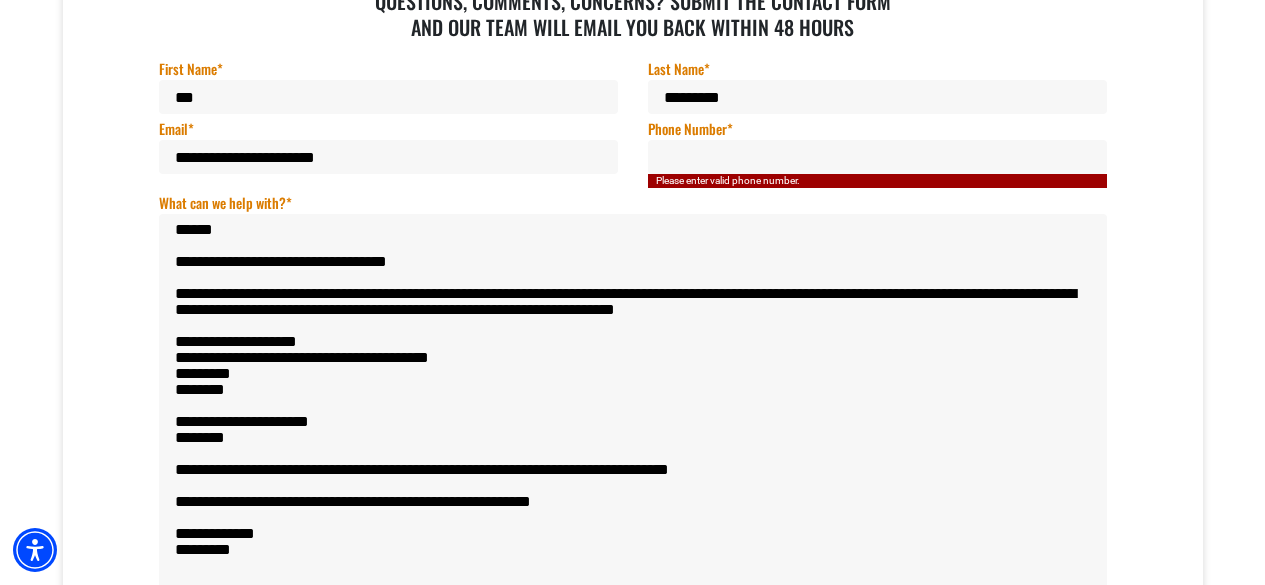 click on "Phone Number [PHONE]" at bounding box center [877, 157] 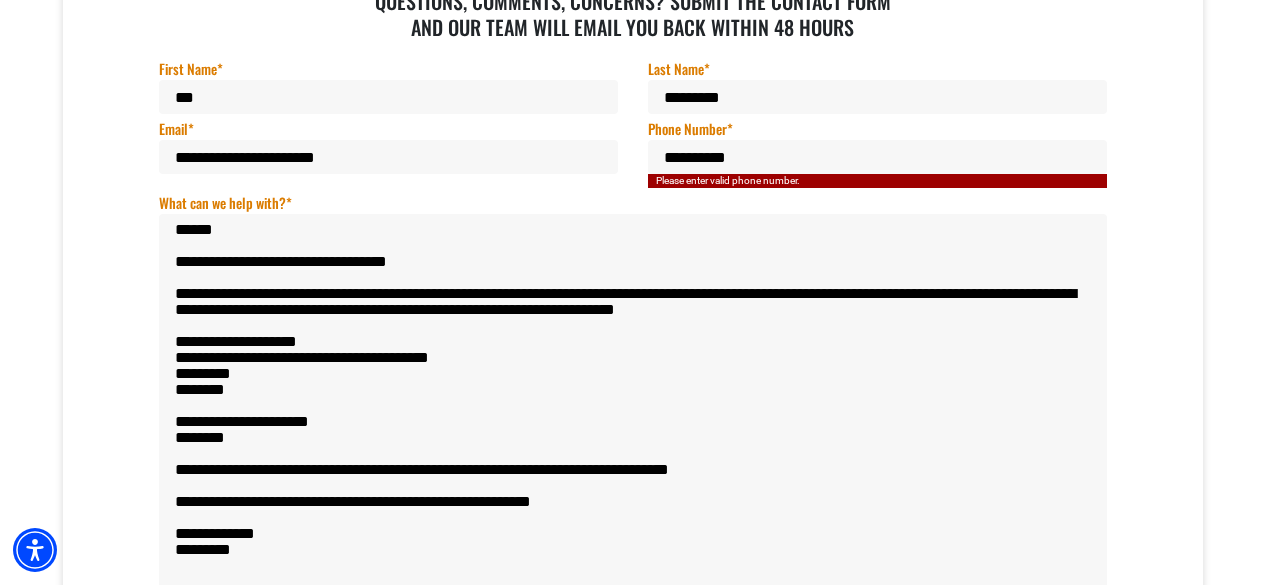 click on "**********" at bounding box center [877, 157] 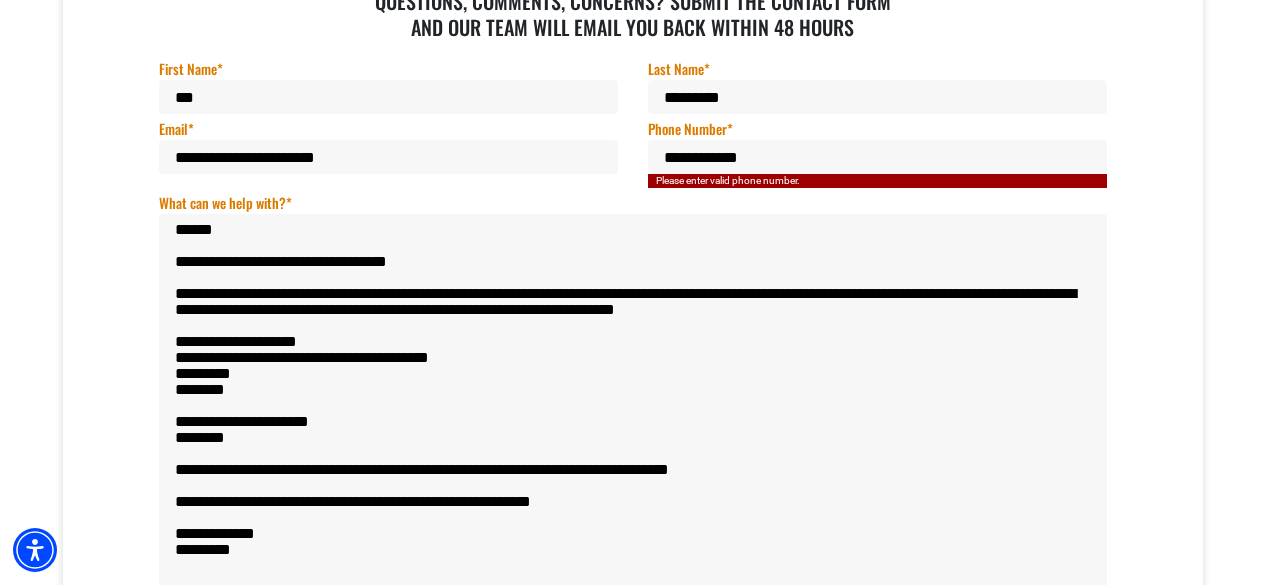 click on "**********" at bounding box center [877, 157] 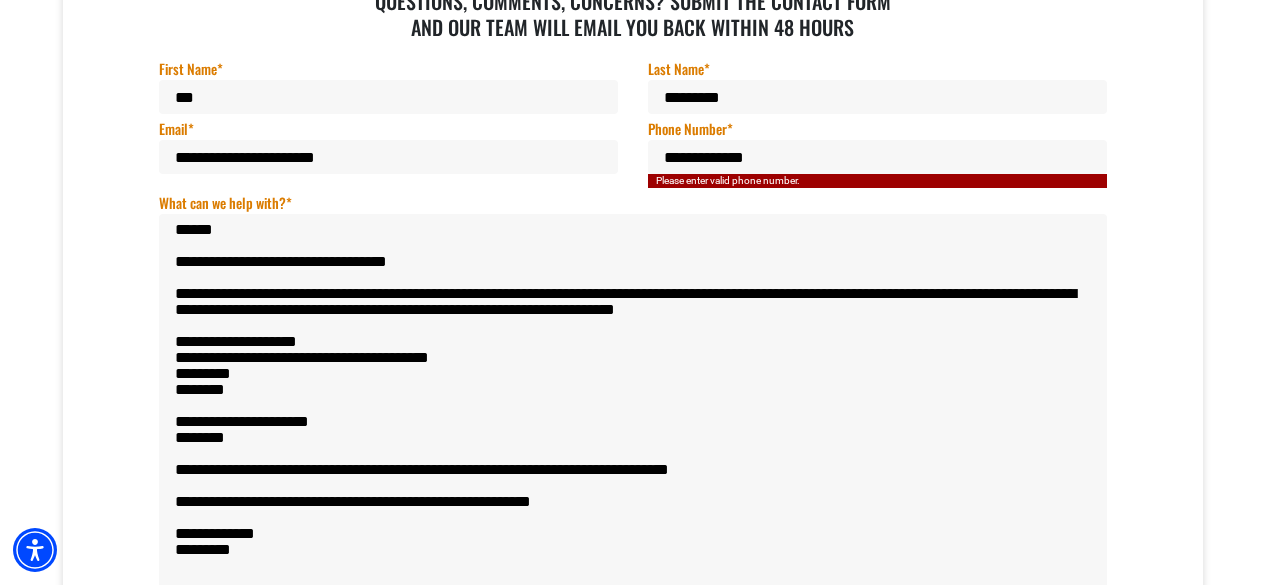 click on "**********" at bounding box center (388, 157) 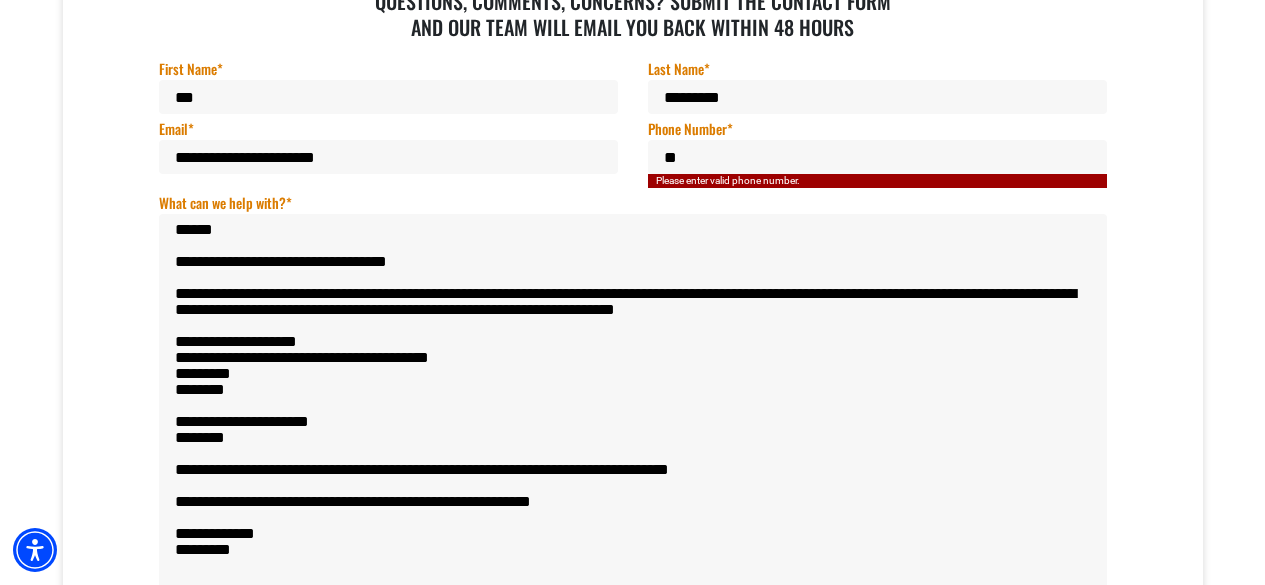 type on "*" 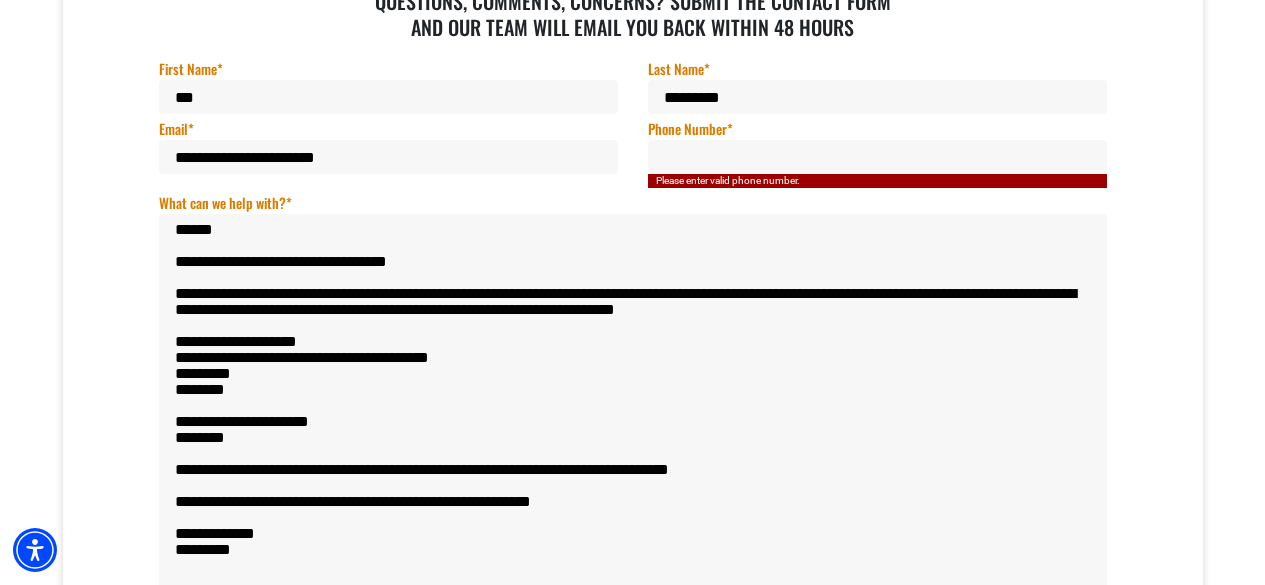 click on "Phone Number [PHONE]" at bounding box center (877, 157) 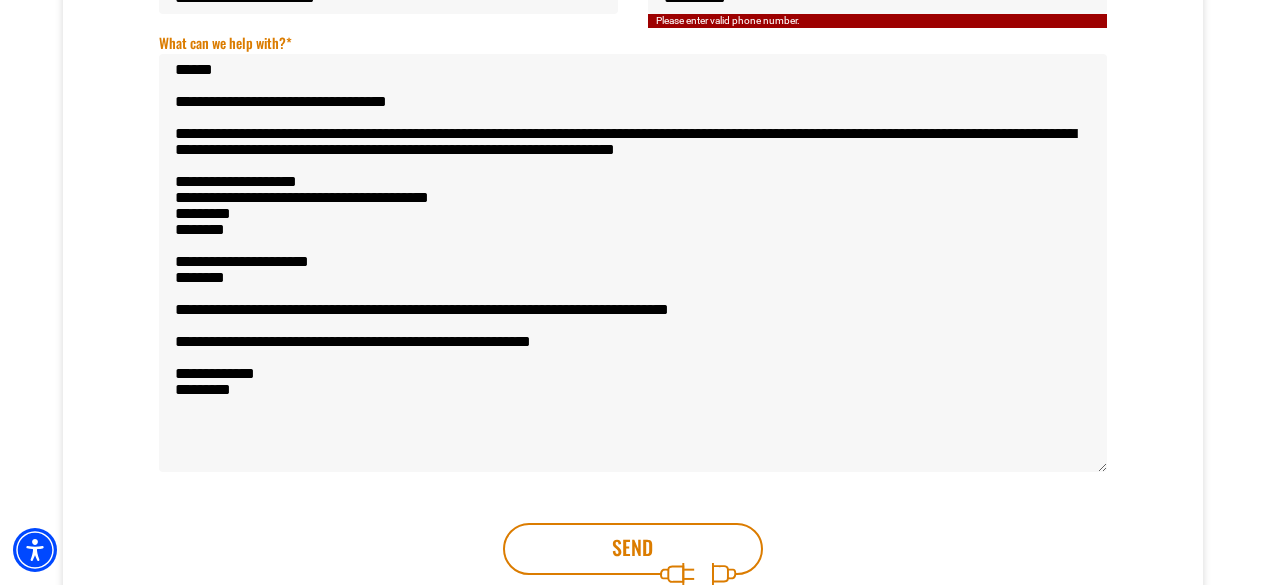 scroll, scrollTop: 914, scrollLeft: 0, axis: vertical 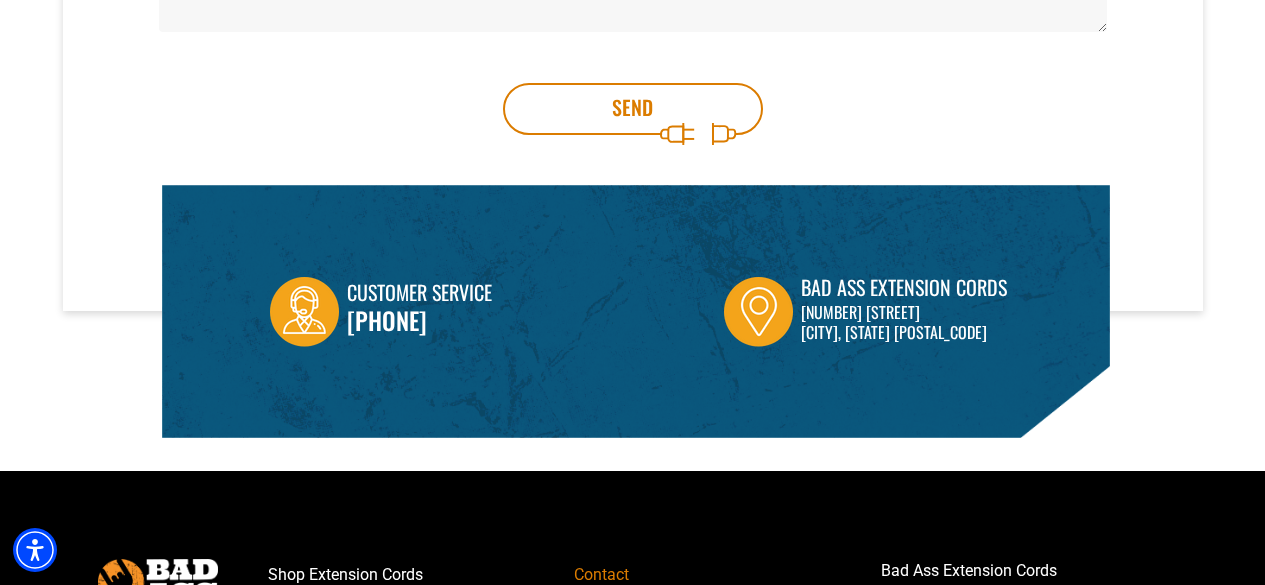 click on "Send" at bounding box center (633, 109) 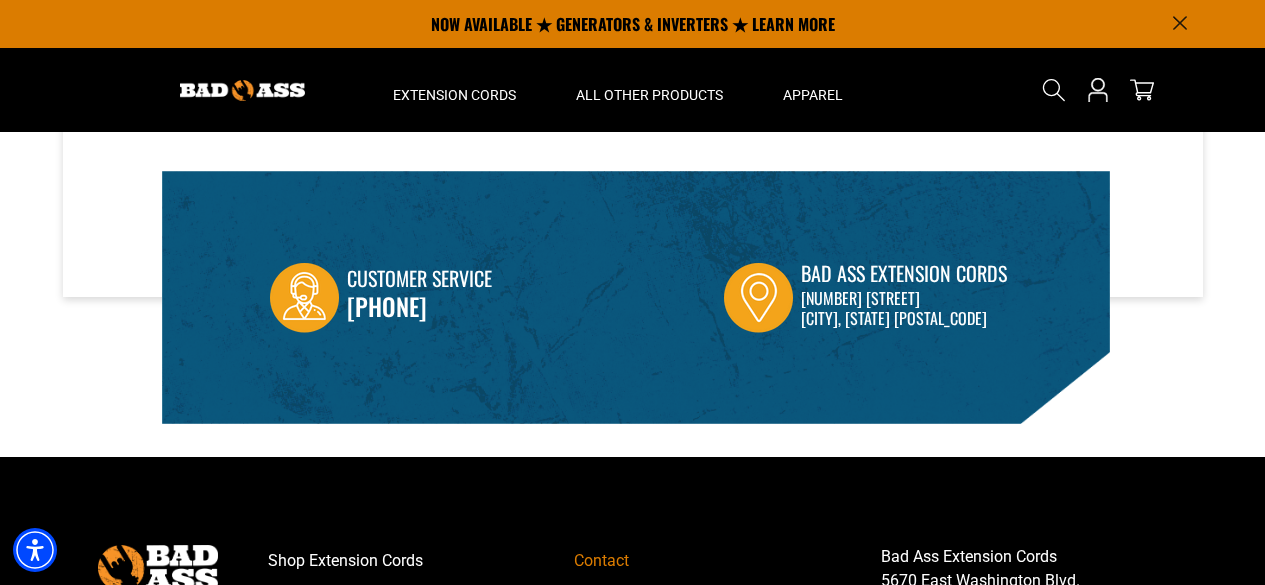 scroll, scrollTop: 200, scrollLeft: 0, axis: vertical 